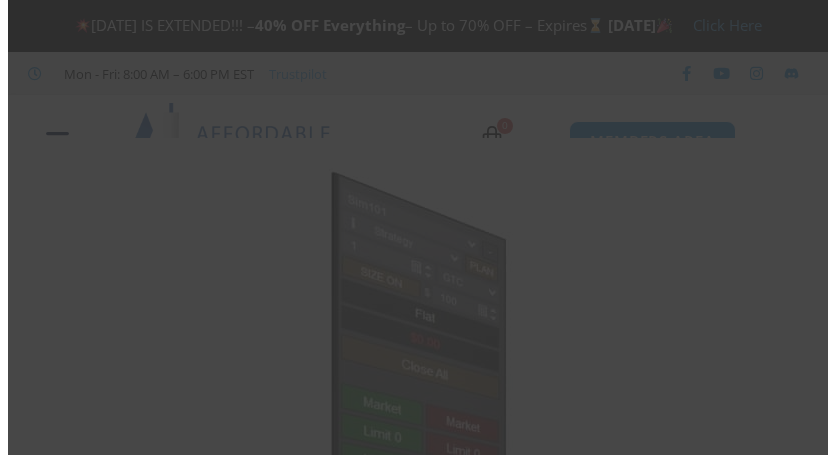 scroll, scrollTop: 0, scrollLeft: 0, axis: both 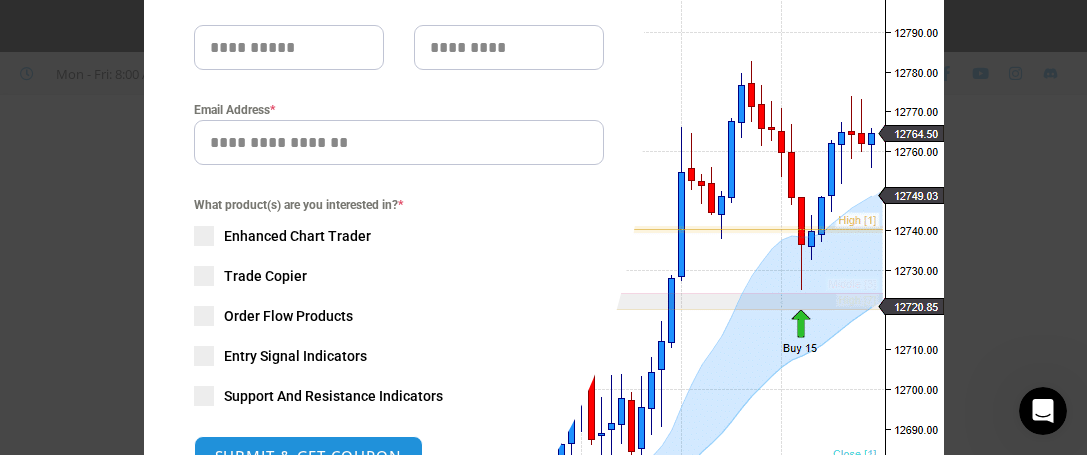 click at bounding box center (204, 276) 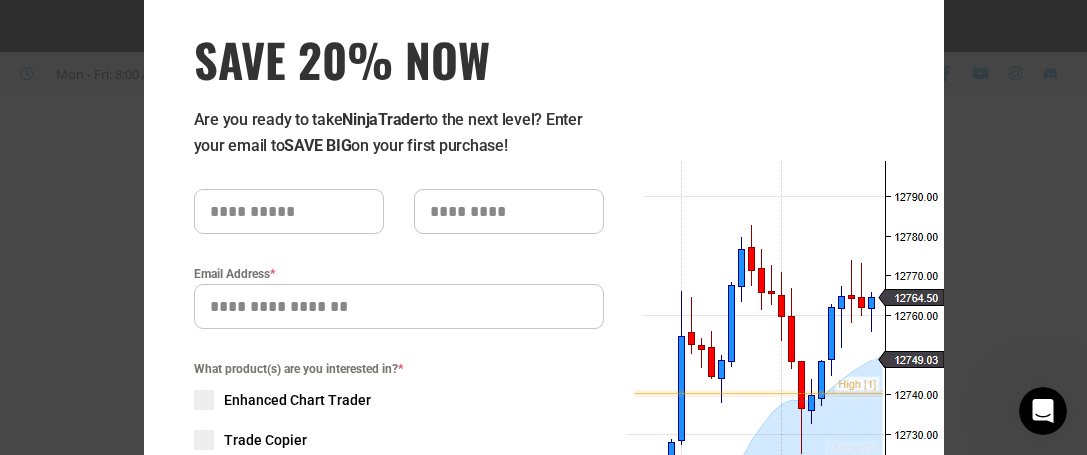 scroll, scrollTop: 89, scrollLeft: 0, axis: vertical 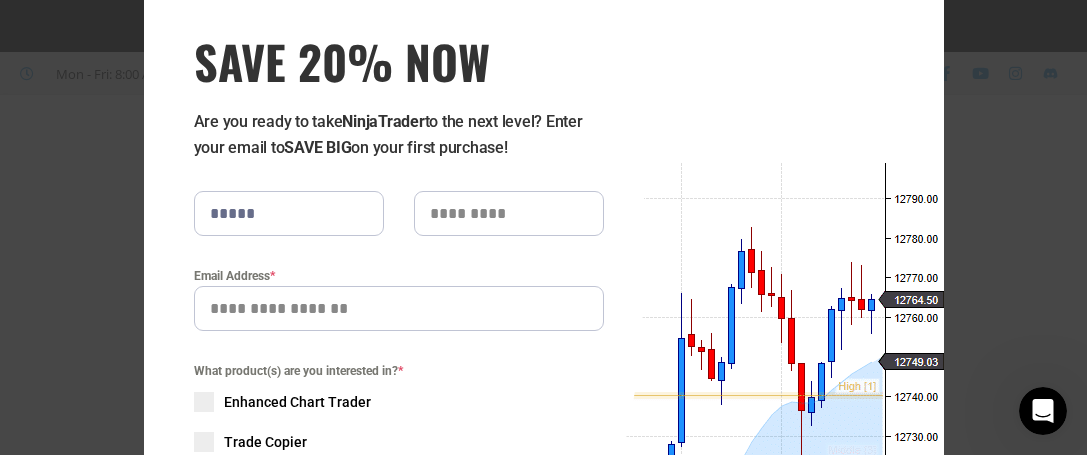 type on "*****" 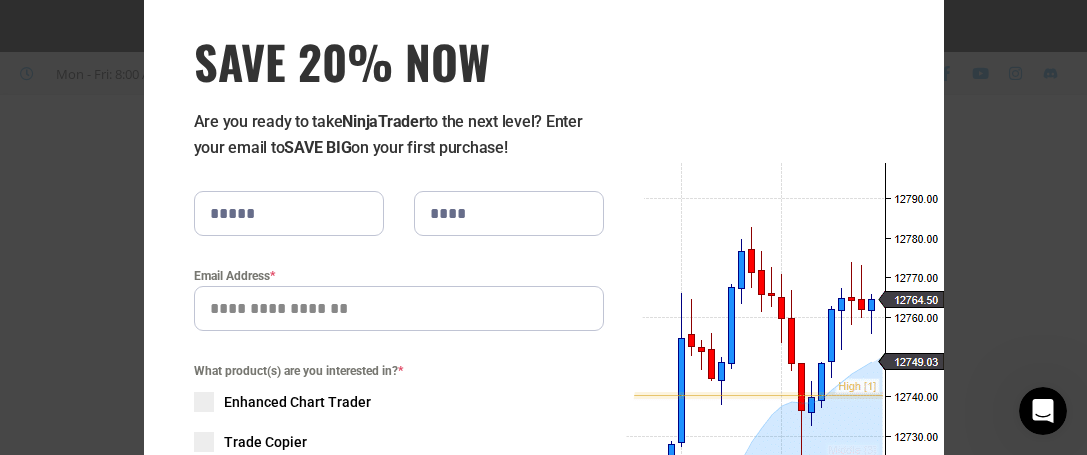 type on "****" 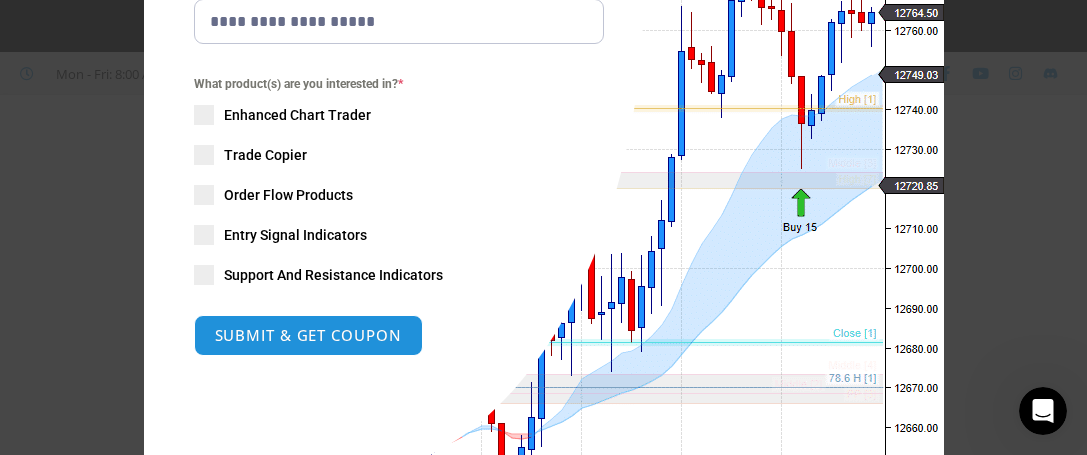 scroll, scrollTop: 379, scrollLeft: 0, axis: vertical 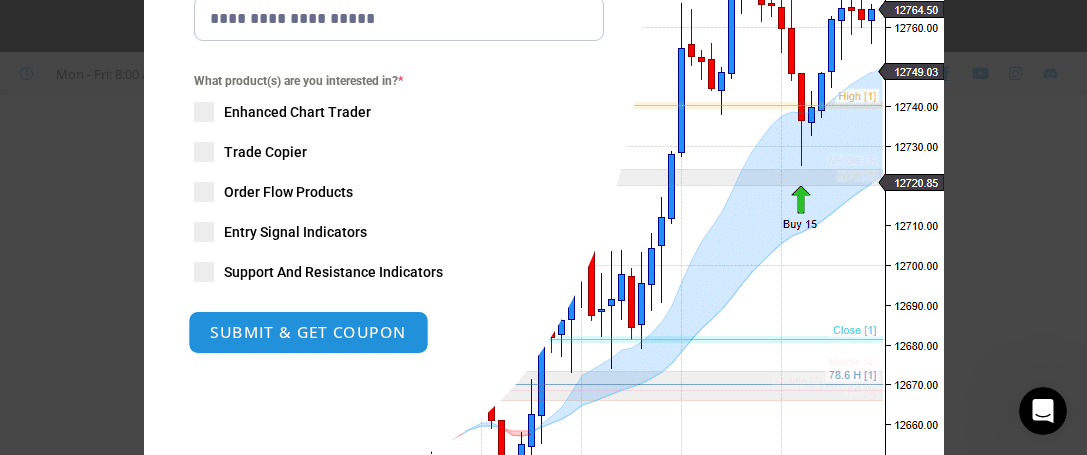 type on "**********" 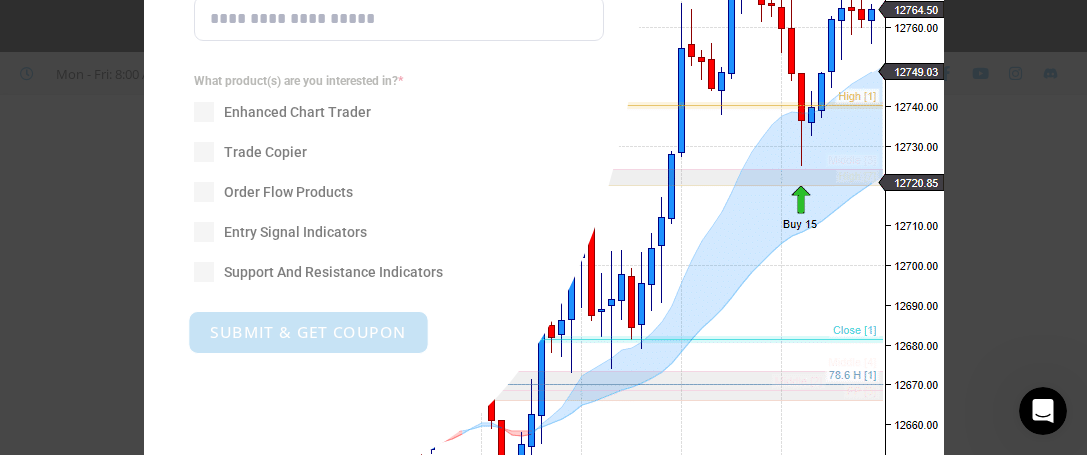 scroll, scrollTop: 81, scrollLeft: 0, axis: vertical 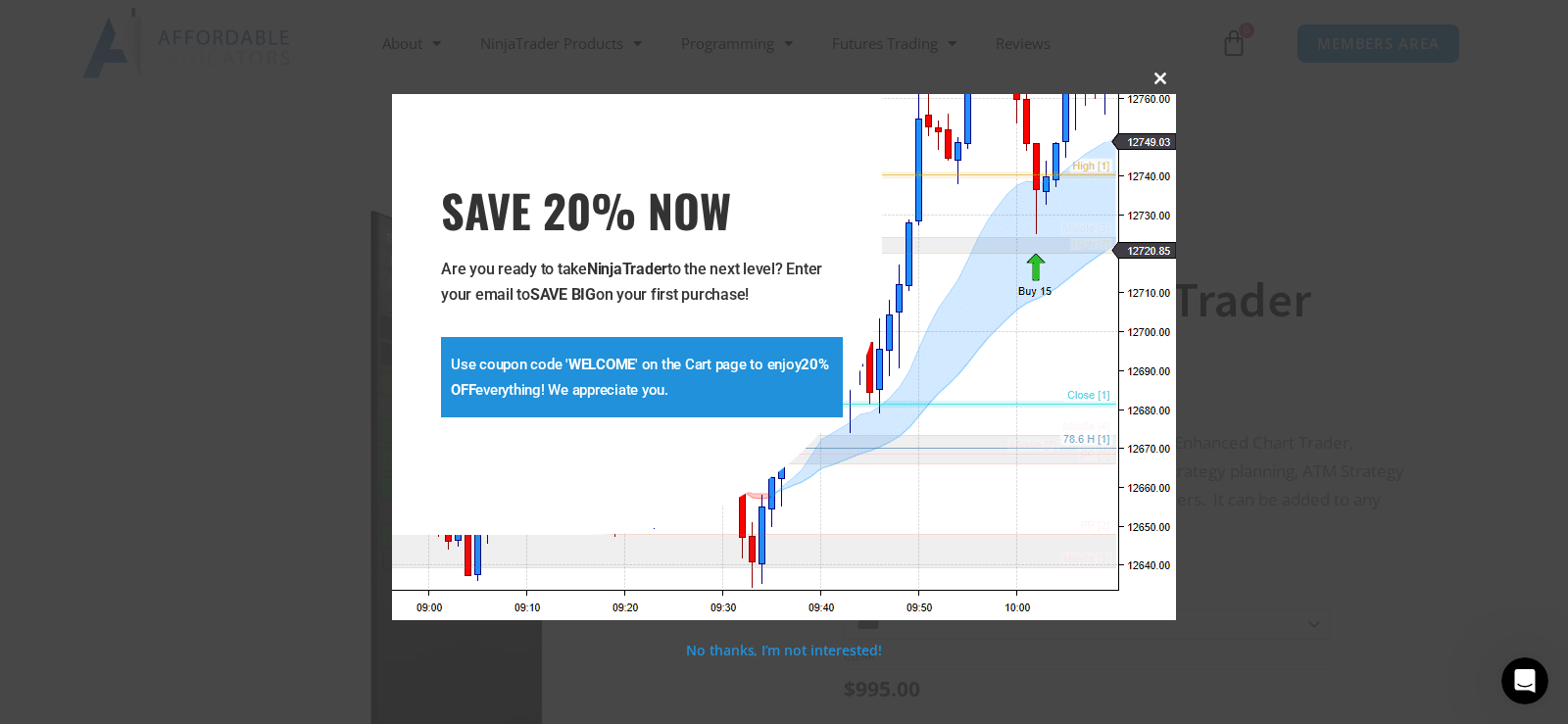 click at bounding box center (1160, 78) 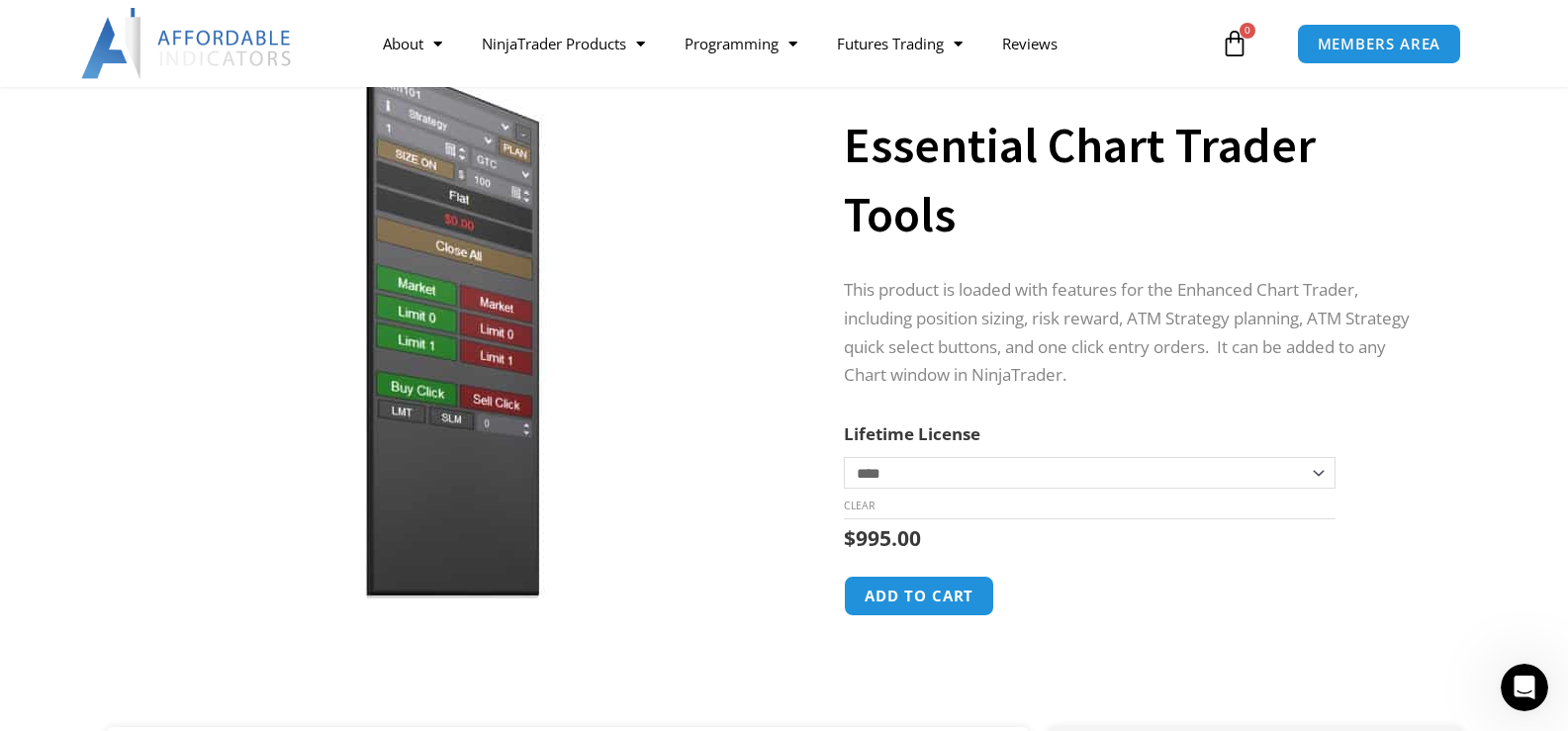 scroll, scrollTop: 150, scrollLeft: 0, axis: vertical 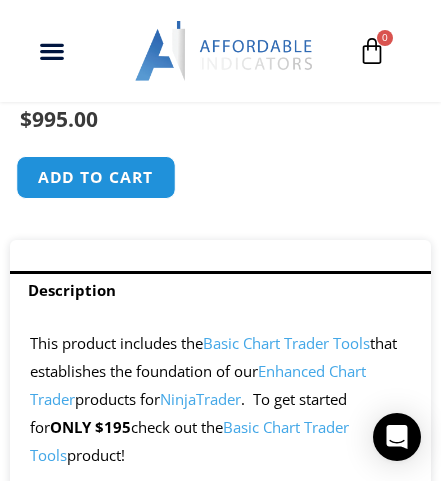 click on "Add to cart" 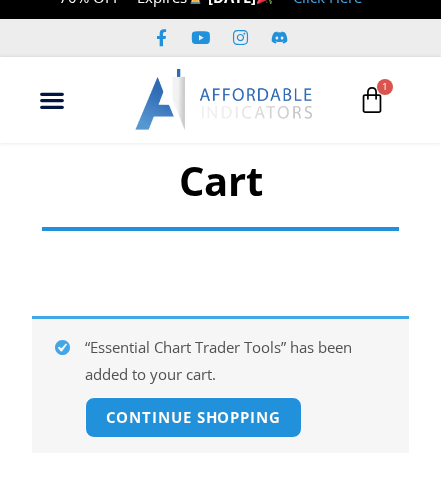 scroll, scrollTop: 0, scrollLeft: 0, axis: both 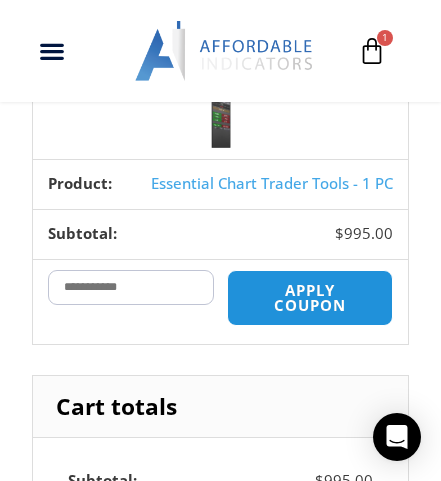 click on "Coupon:" at bounding box center (131, 287) 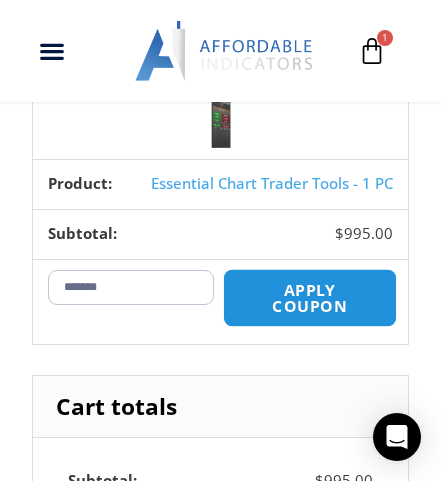 type on "*******" 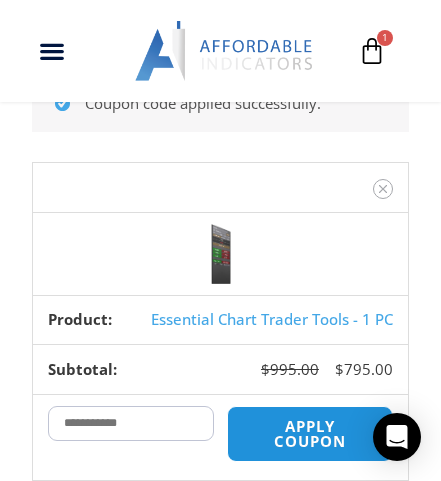 scroll, scrollTop: 294, scrollLeft: 0, axis: vertical 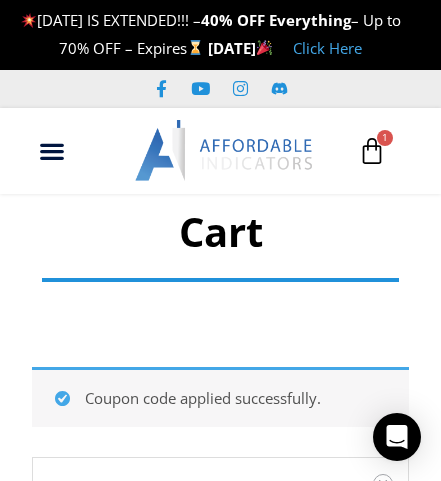 click at bounding box center (372, 151) 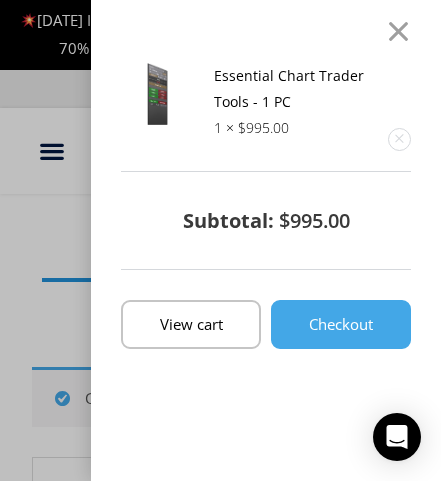 click on "Essential Chart Trader Tools - 1 PC" at bounding box center [289, 88] 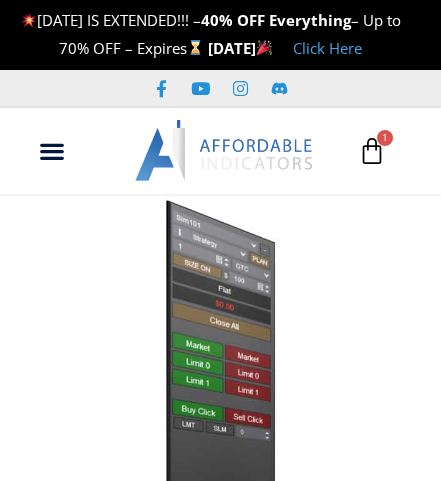 scroll, scrollTop: 0, scrollLeft: 0, axis: both 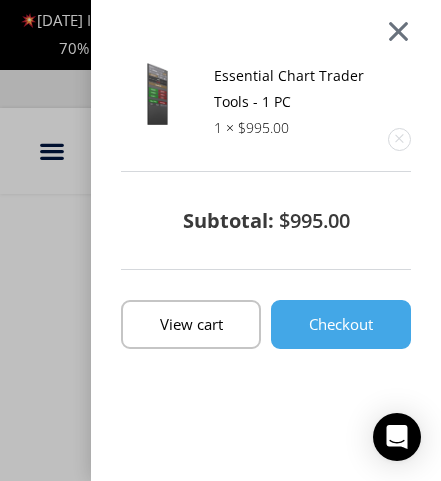 click at bounding box center [398, 31] 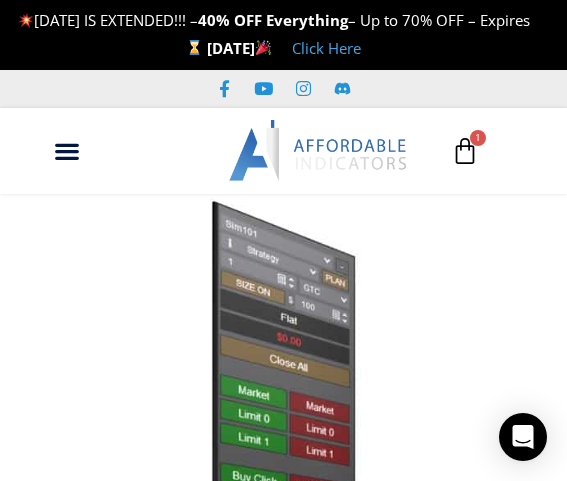 click on "Click Here" at bounding box center (326, 48) 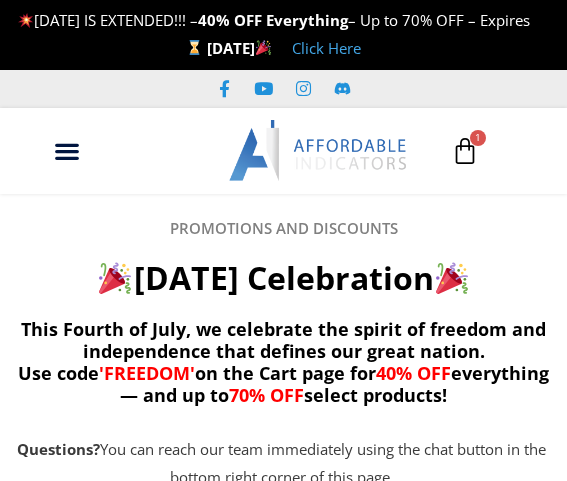 scroll, scrollTop: 0, scrollLeft: 0, axis: both 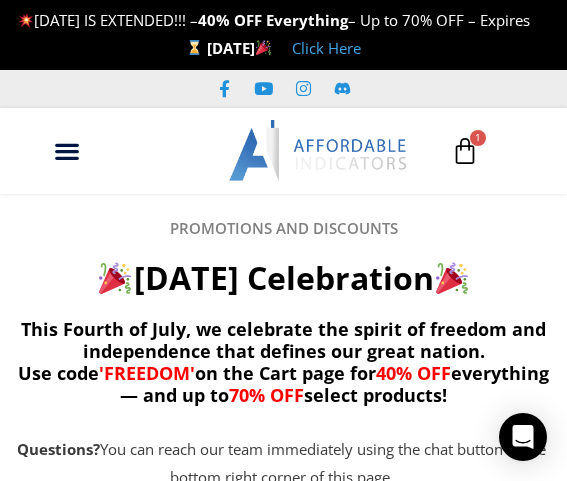 click at bounding box center (465, 151) 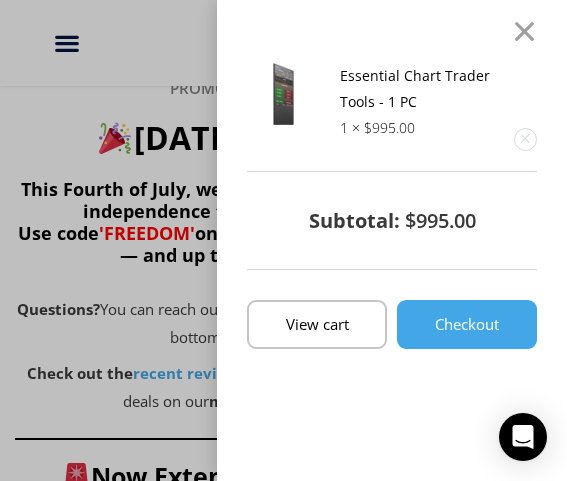 scroll, scrollTop: 0, scrollLeft: 0, axis: both 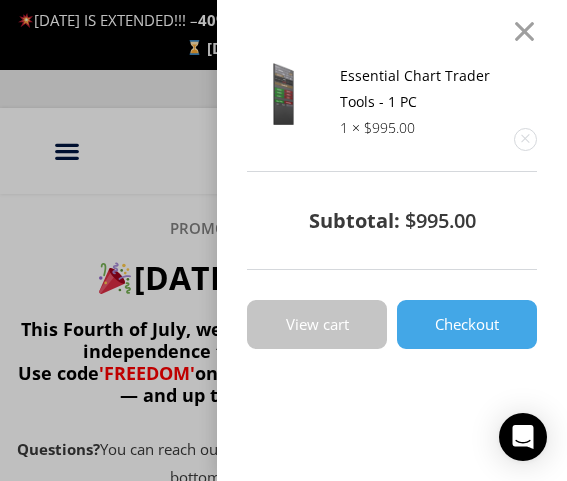 click on "View cart" at bounding box center [317, 324] 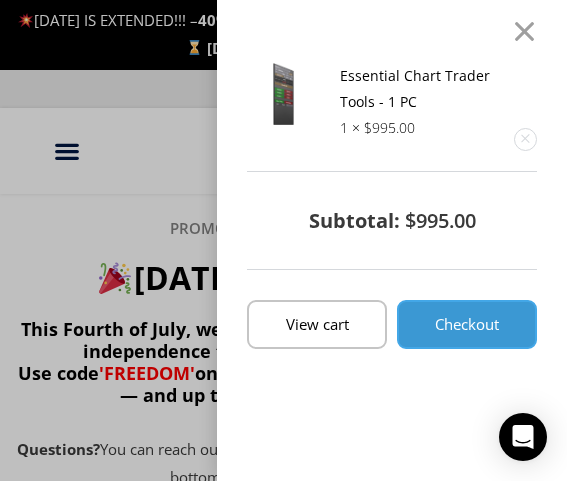 click on "Checkout" at bounding box center (467, 324) 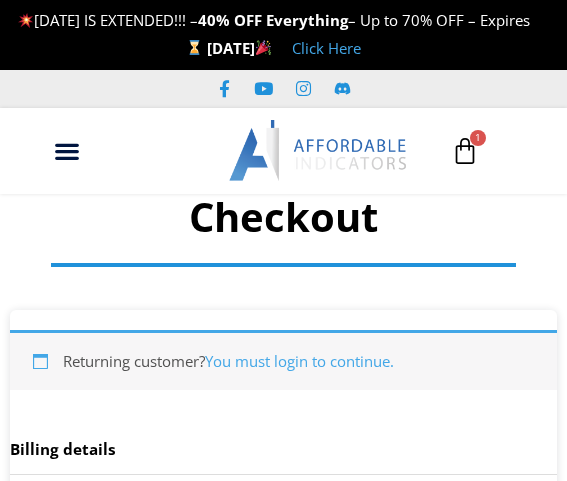 select on "**" 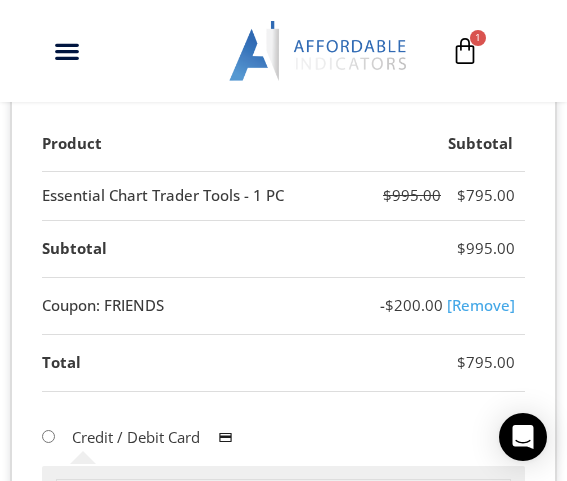 scroll, scrollTop: 1212, scrollLeft: 0, axis: vertical 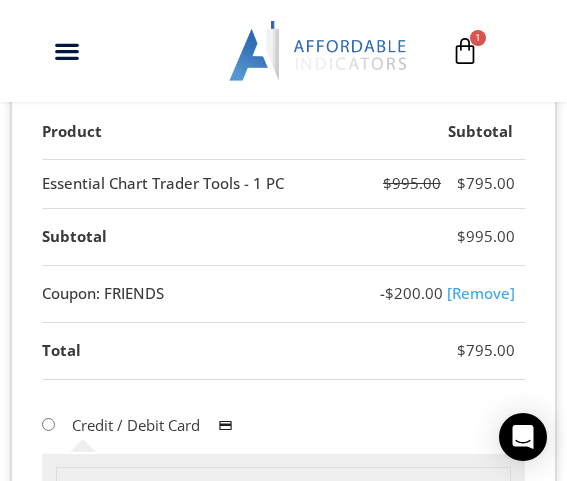 click on "[Remove]" at bounding box center [481, 293] 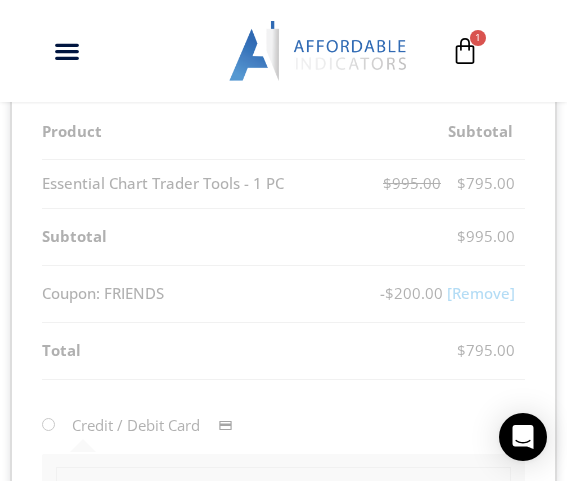 scroll, scrollTop: 1303, scrollLeft: 0, axis: vertical 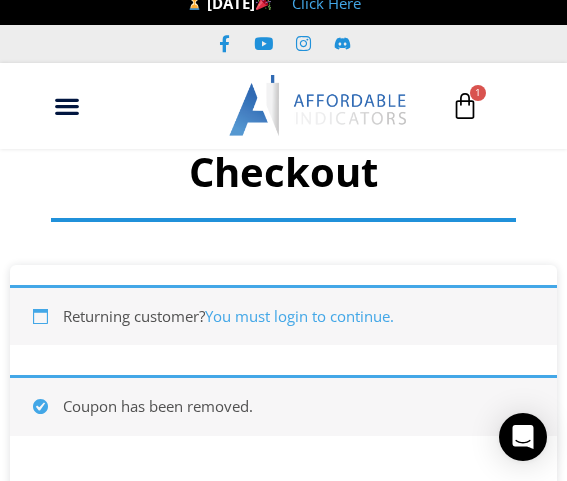 click at bounding box center [465, 106] 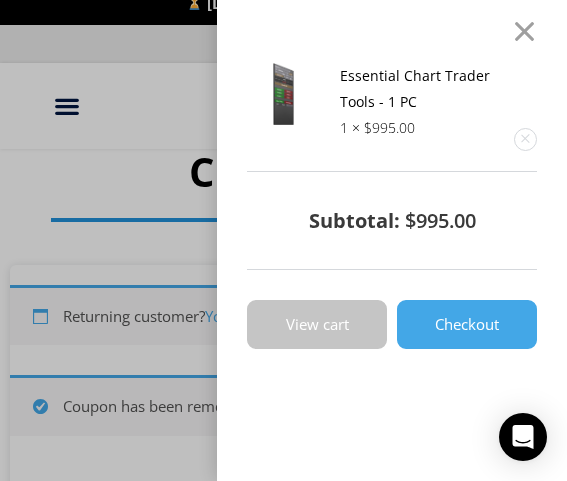 click on "View cart" at bounding box center (317, 324) 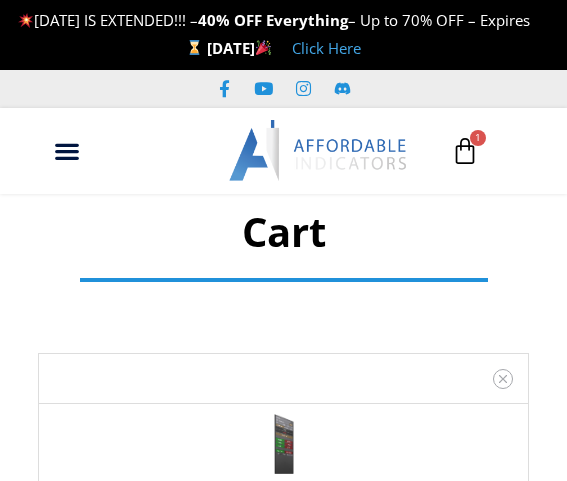 scroll, scrollTop: 0, scrollLeft: 0, axis: both 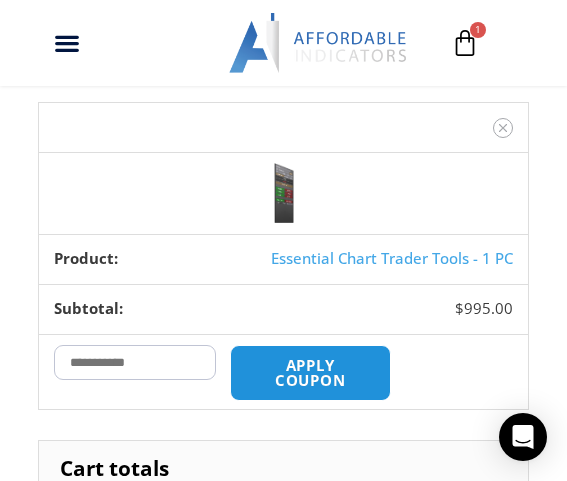 click on "Coupon:" at bounding box center [135, 362] 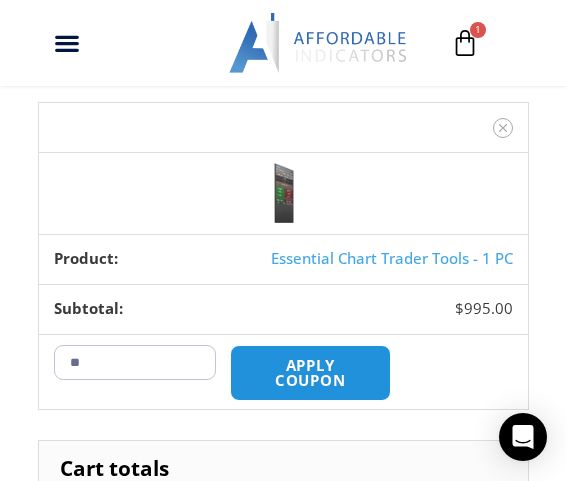 type on "*" 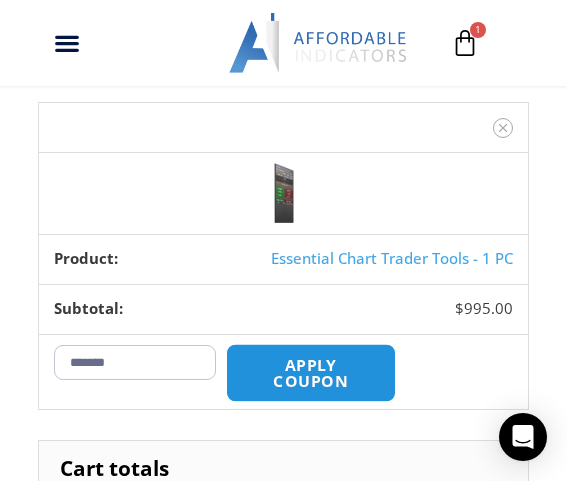 type on "*******" 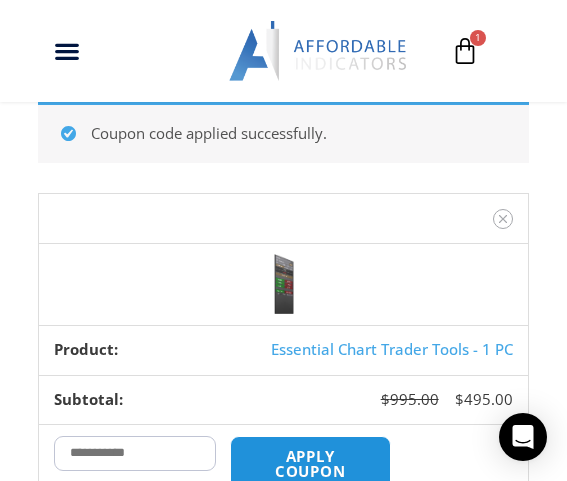 scroll, scrollTop: 273, scrollLeft: 0, axis: vertical 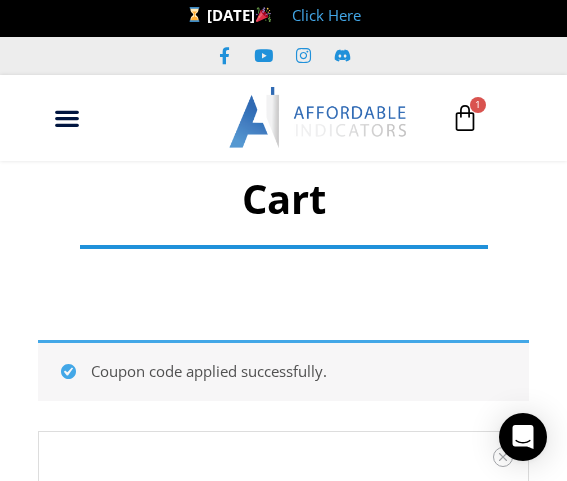 click at bounding box center [465, 118] 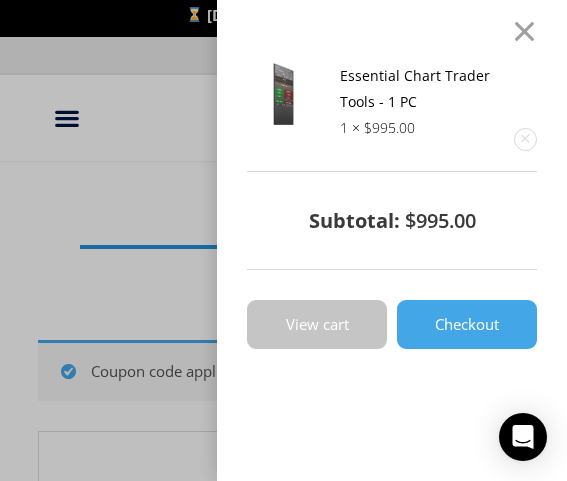 click on "View cart" at bounding box center [317, 324] 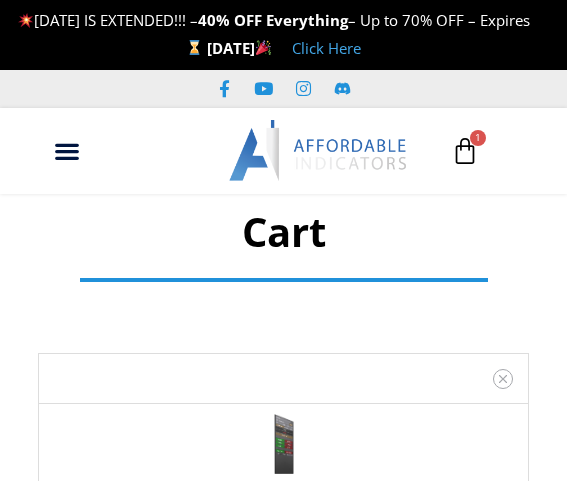 scroll, scrollTop: 0, scrollLeft: 0, axis: both 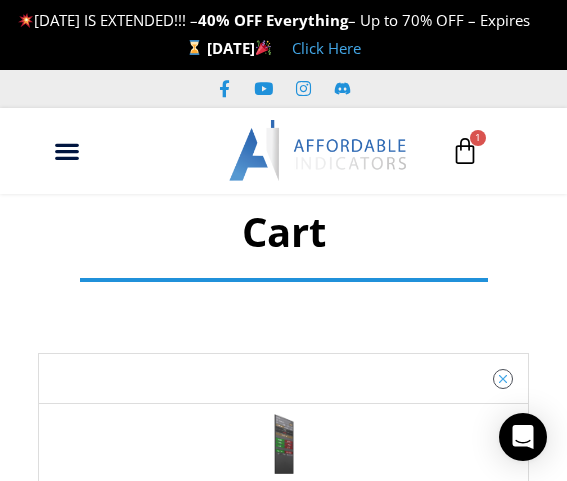 click 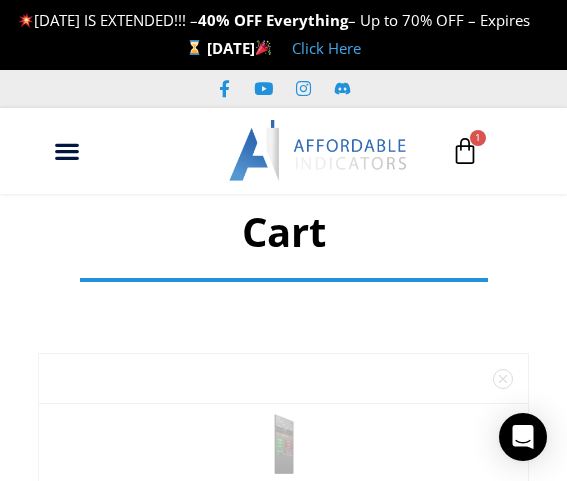 click at bounding box center (465, 151) 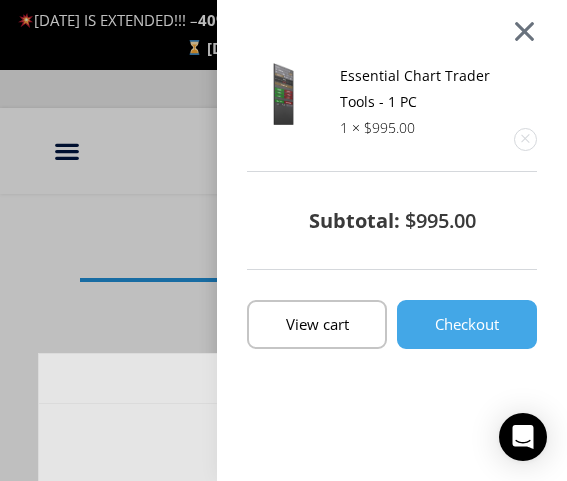 click at bounding box center (524, 31) 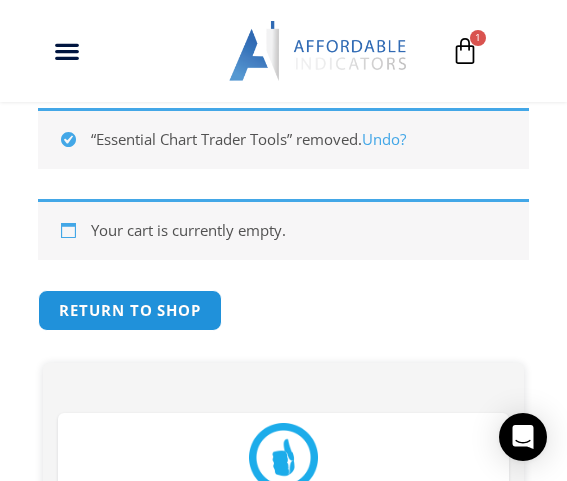 scroll, scrollTop: 273, scrollLeft: 0, axis: vertical 